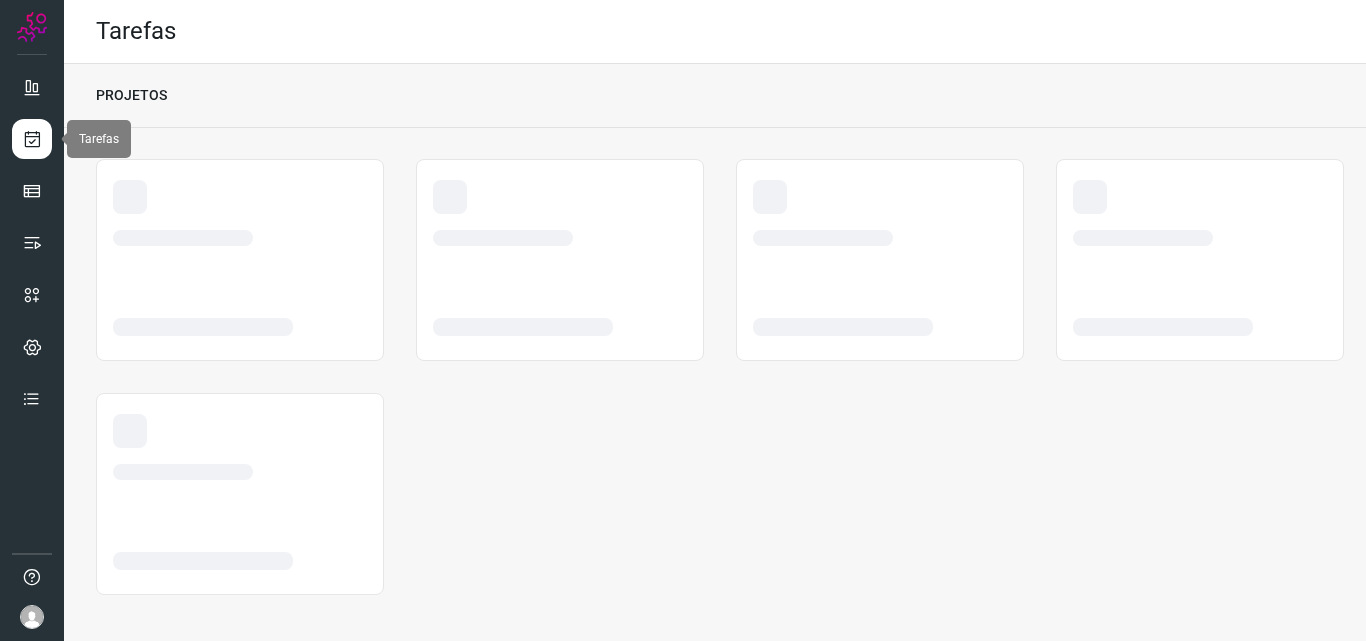scroll, scrollTop: 0, scrollLeft: 0, axis: both 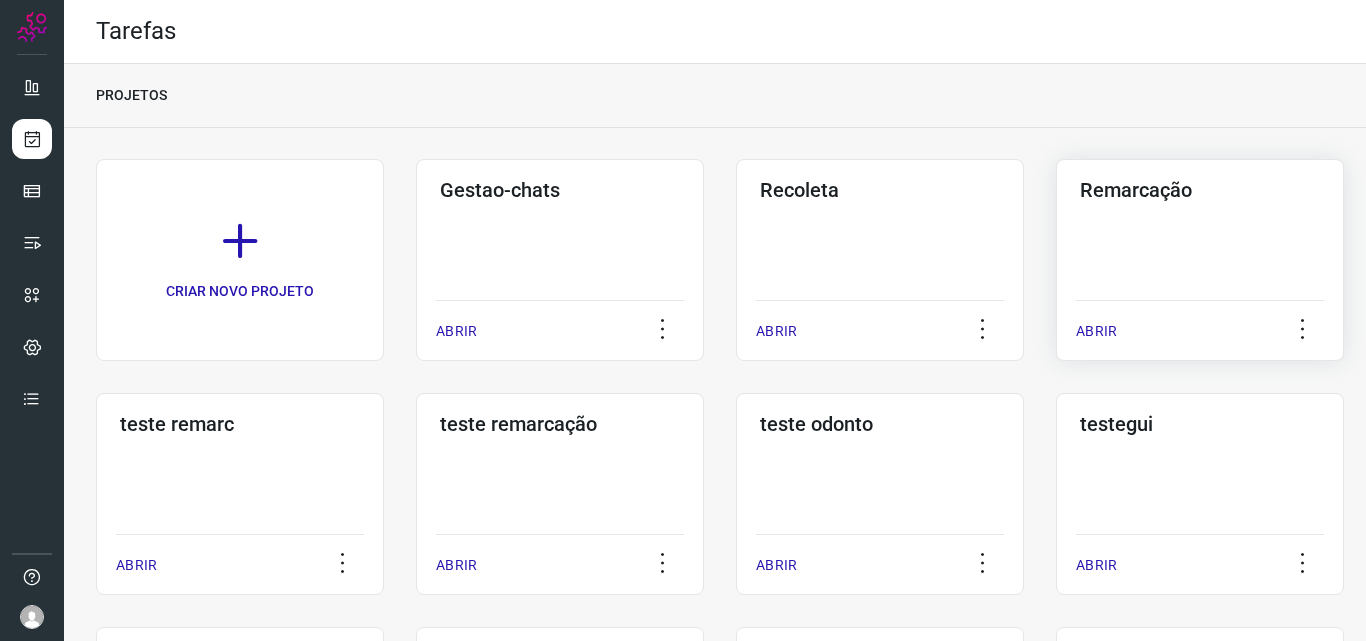 click on "Remarcação  ABRIR" 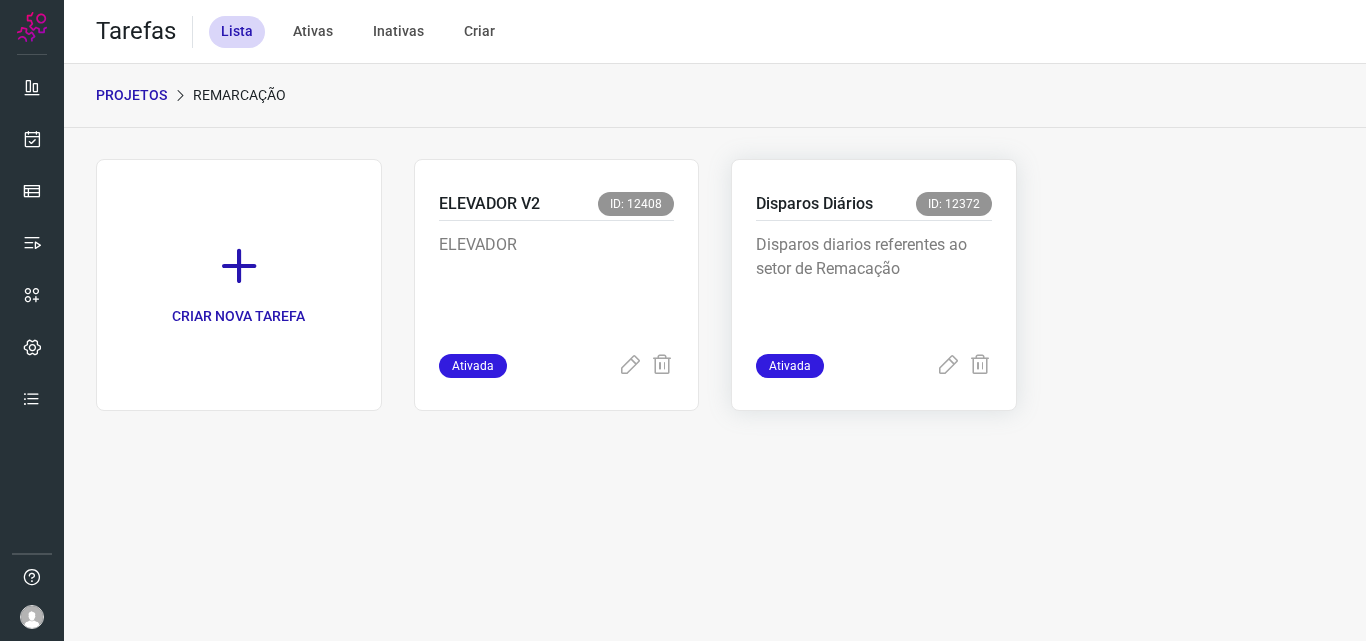 click on "Disparos Diários" at bounding box center [814, 204] 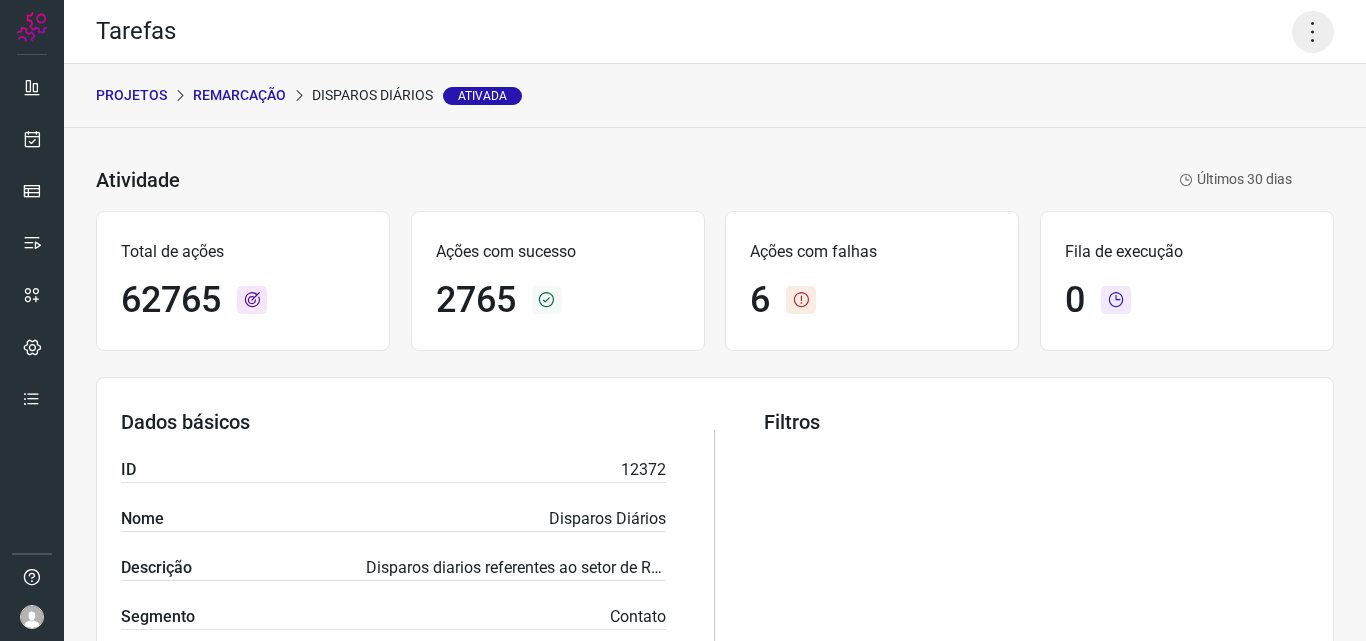 click 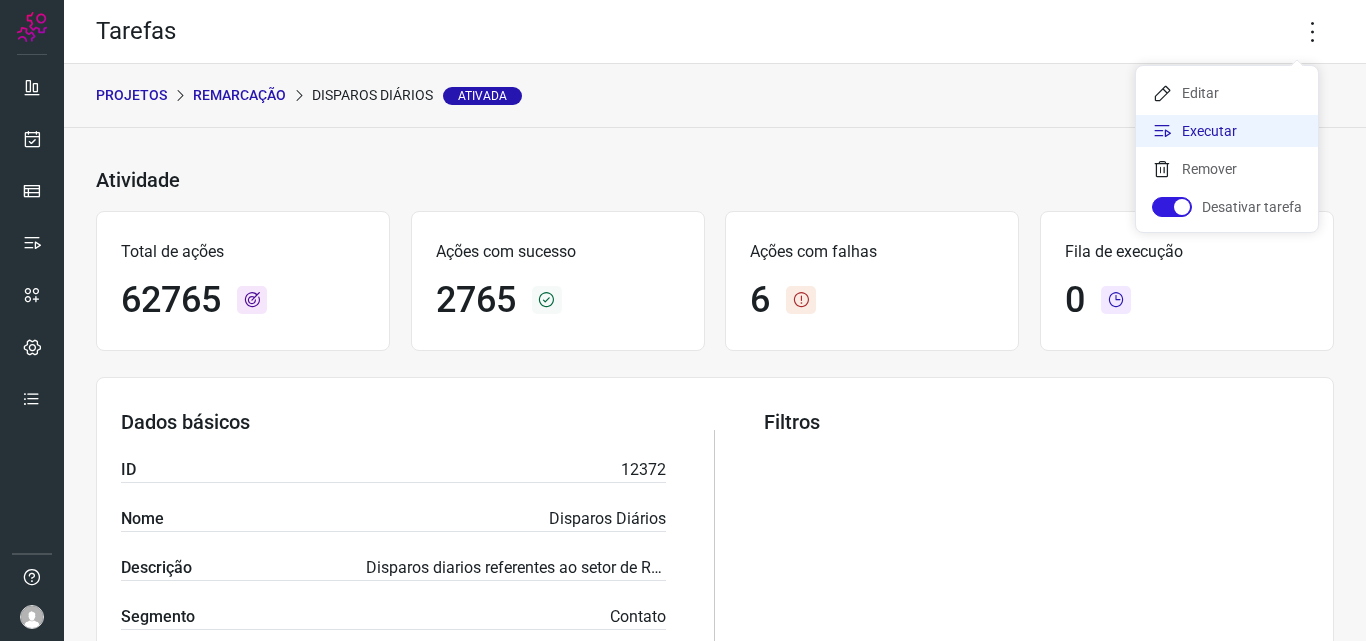 click on "Executar" 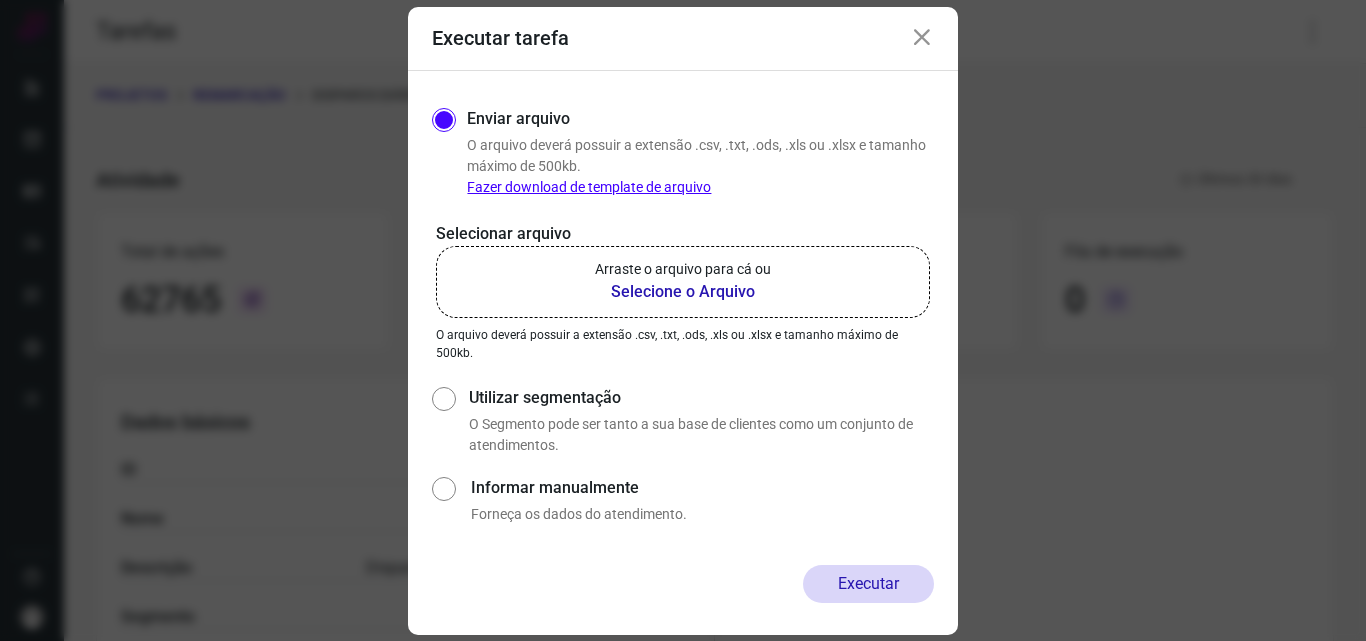 click on "Selecione o Arquivo" at bounding box center [683, 292] 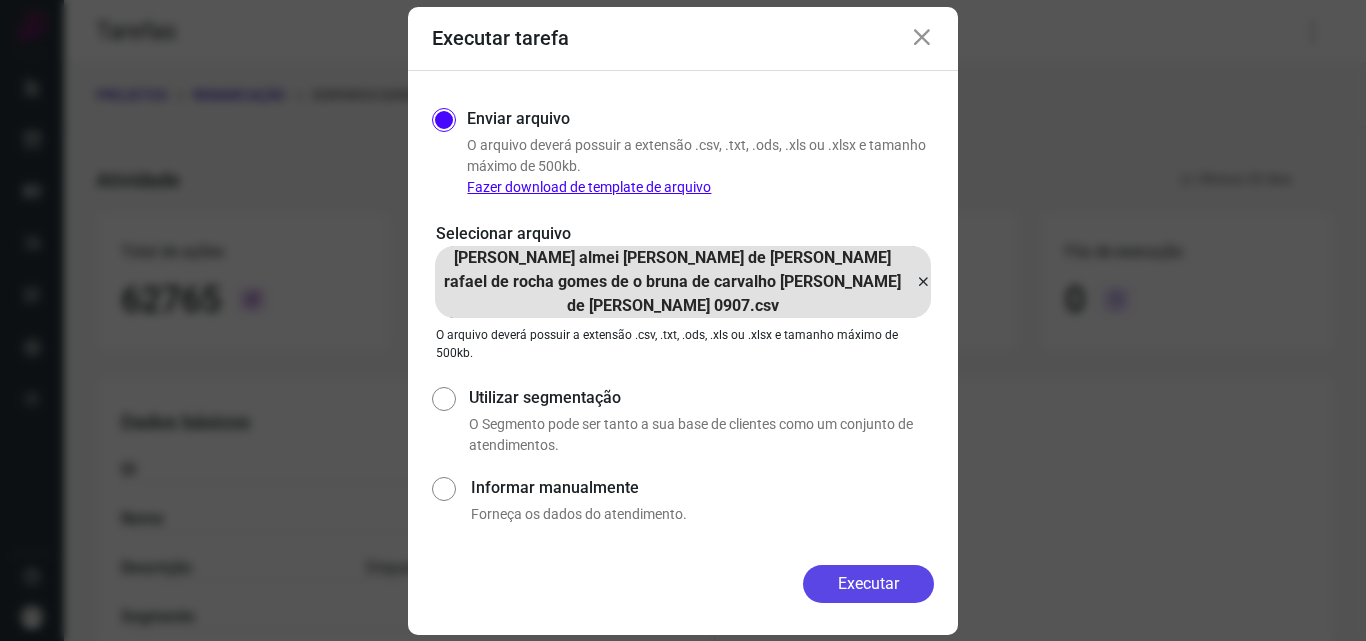 click on "Executar" at bounding box center [868, 584] 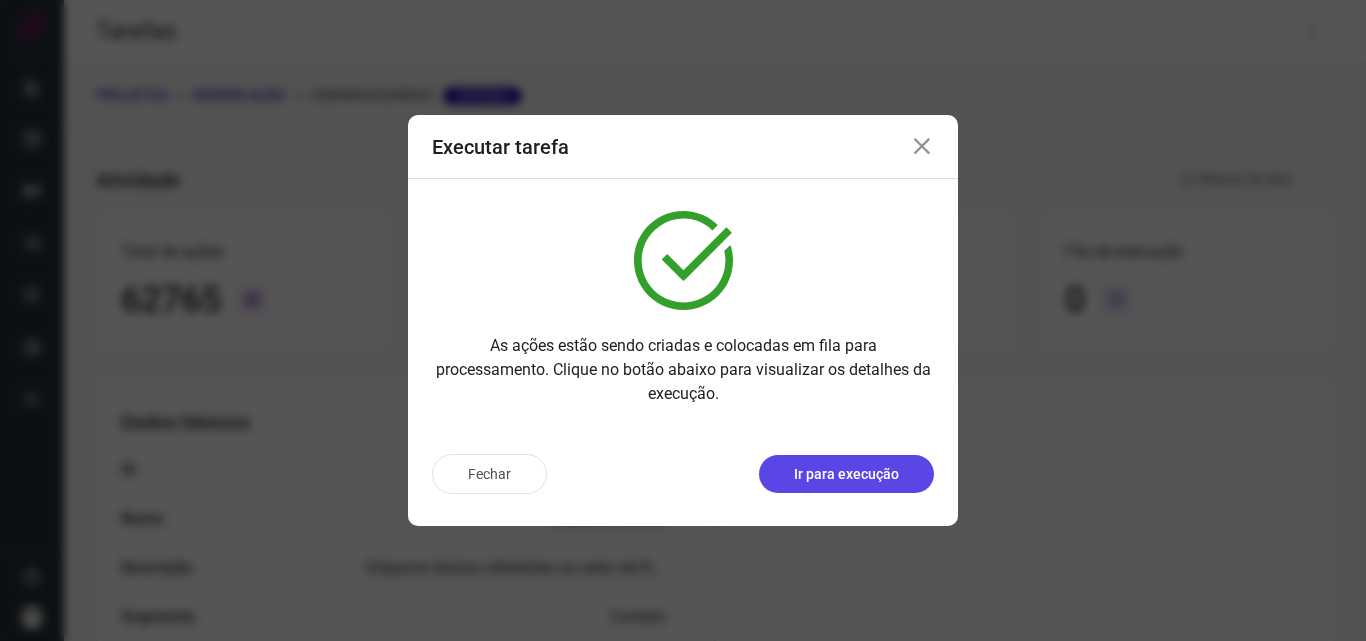 click on "Ir para execução" at bounding box center (846, 474) 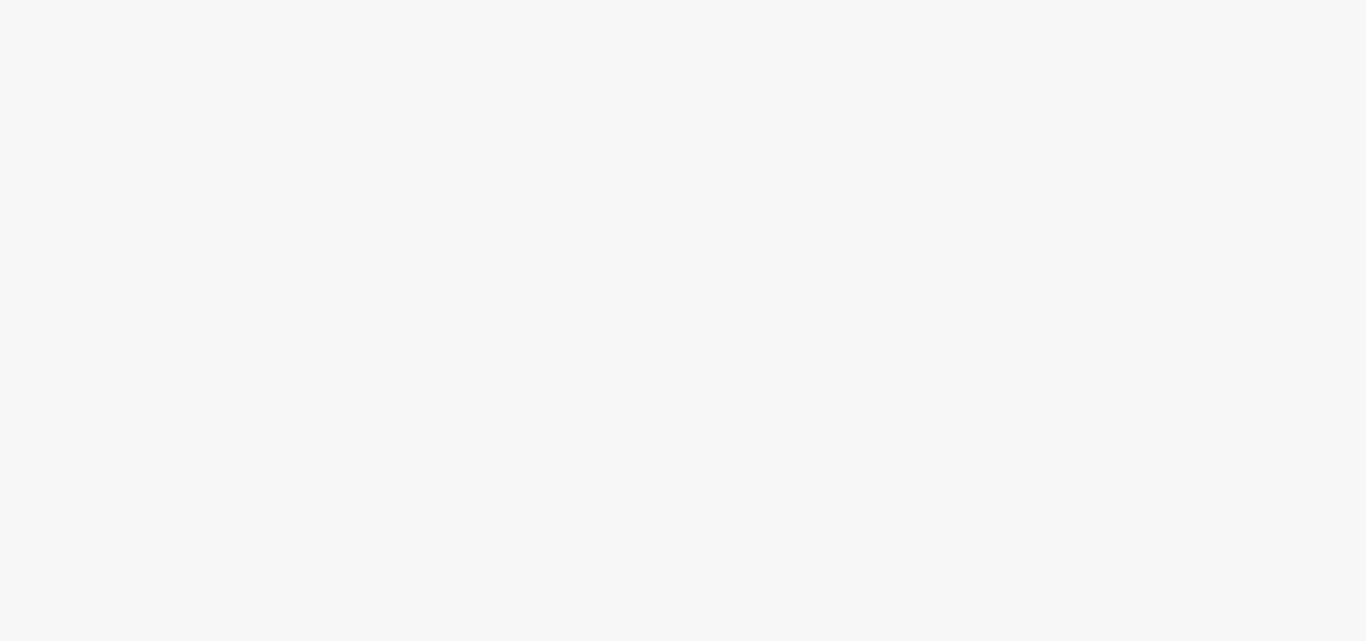 scroll, scrollTop: 0, scrollLeft: 0, axis: both 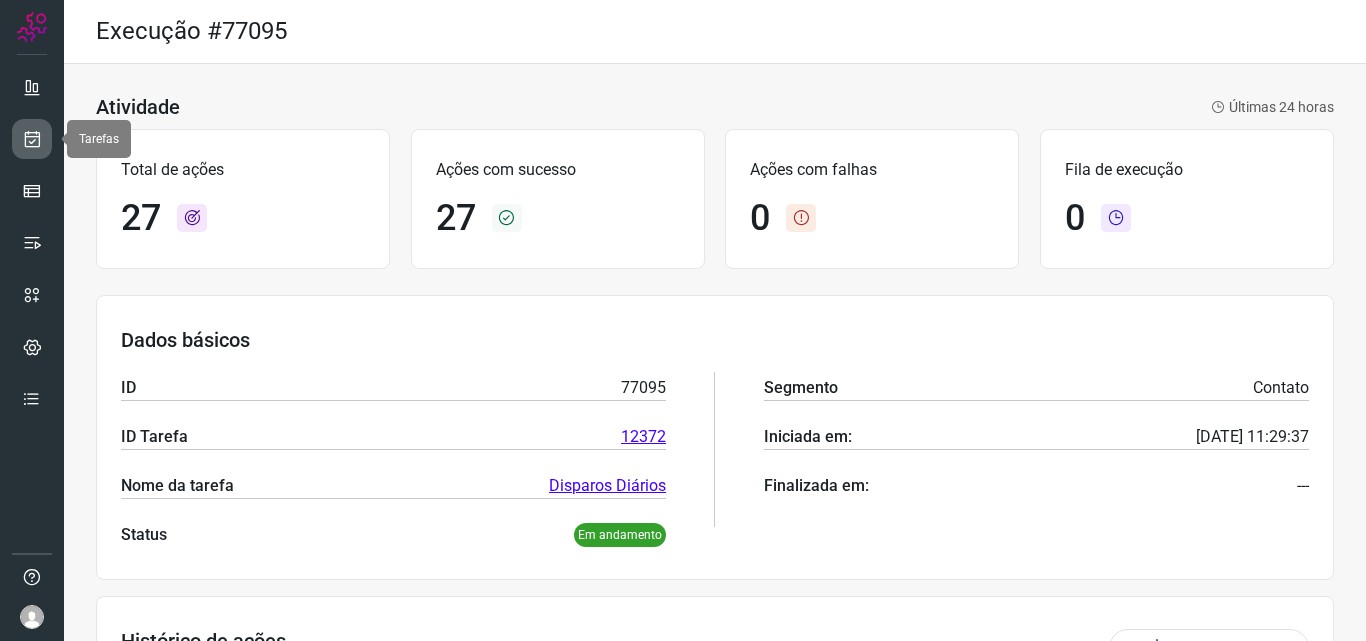 click at bounding box center [32, 139] 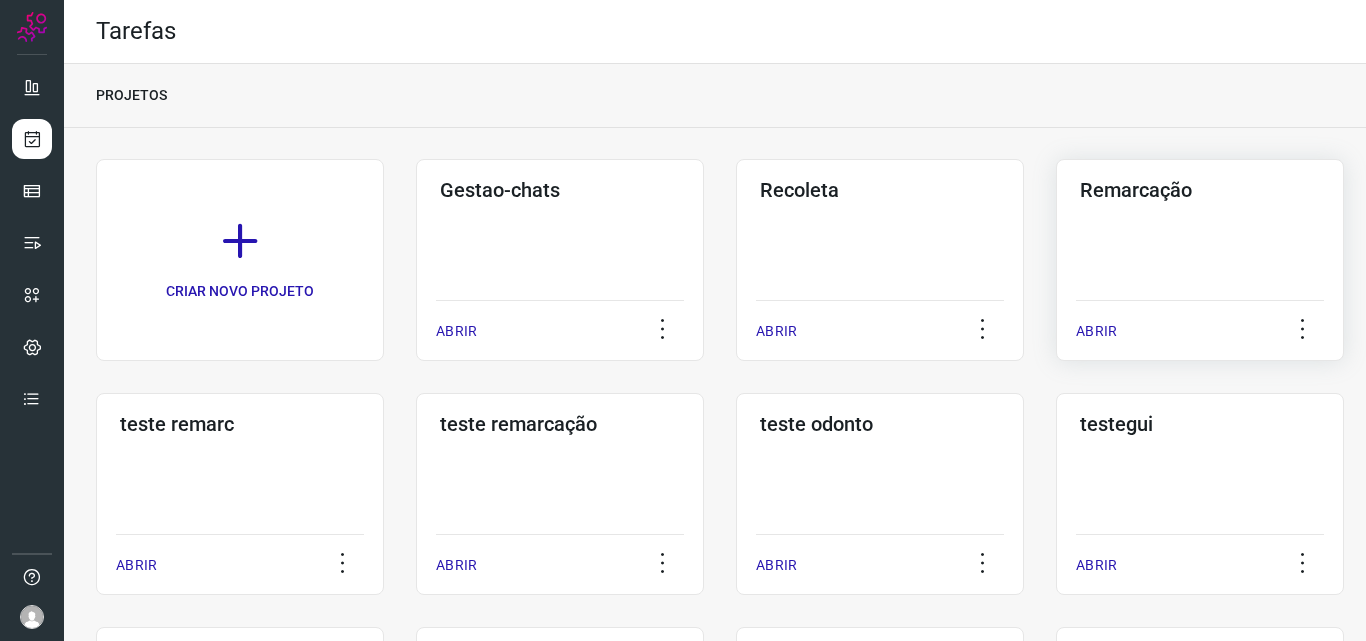 click on "Remarcação" at bounding box center [1200, 190] 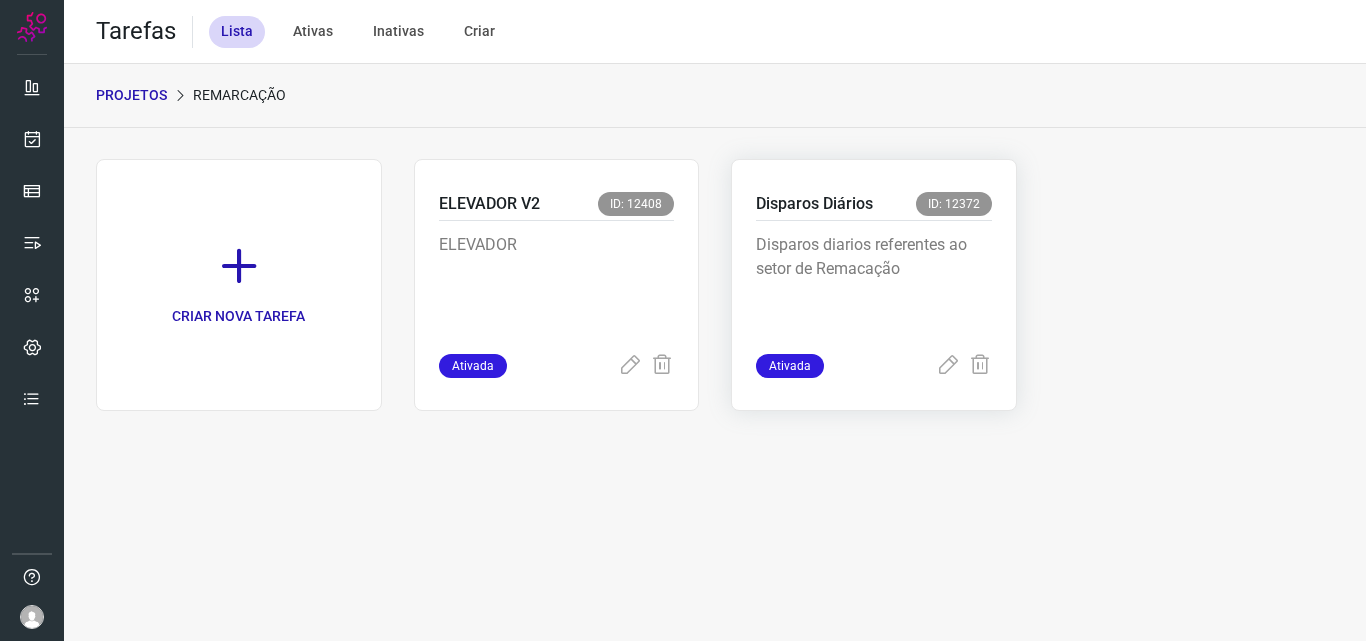 click on "Disparos diarios referentes ao setor de Remacação" at bounding box center [874, 283] 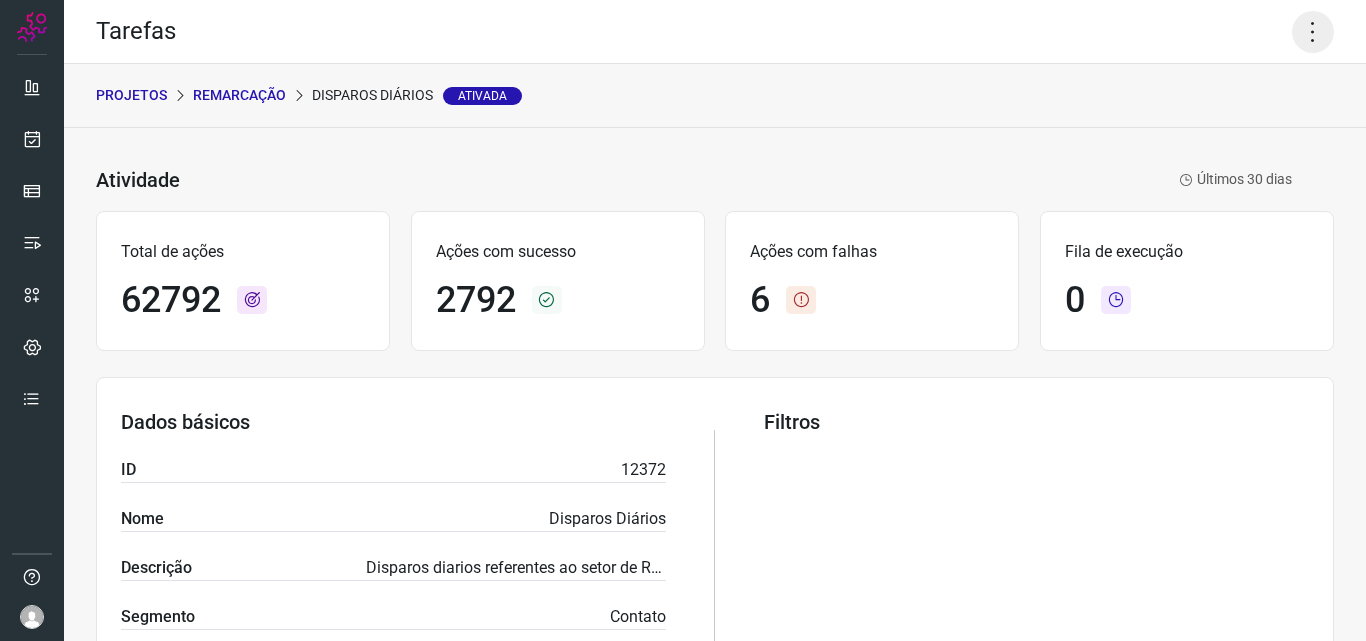 click 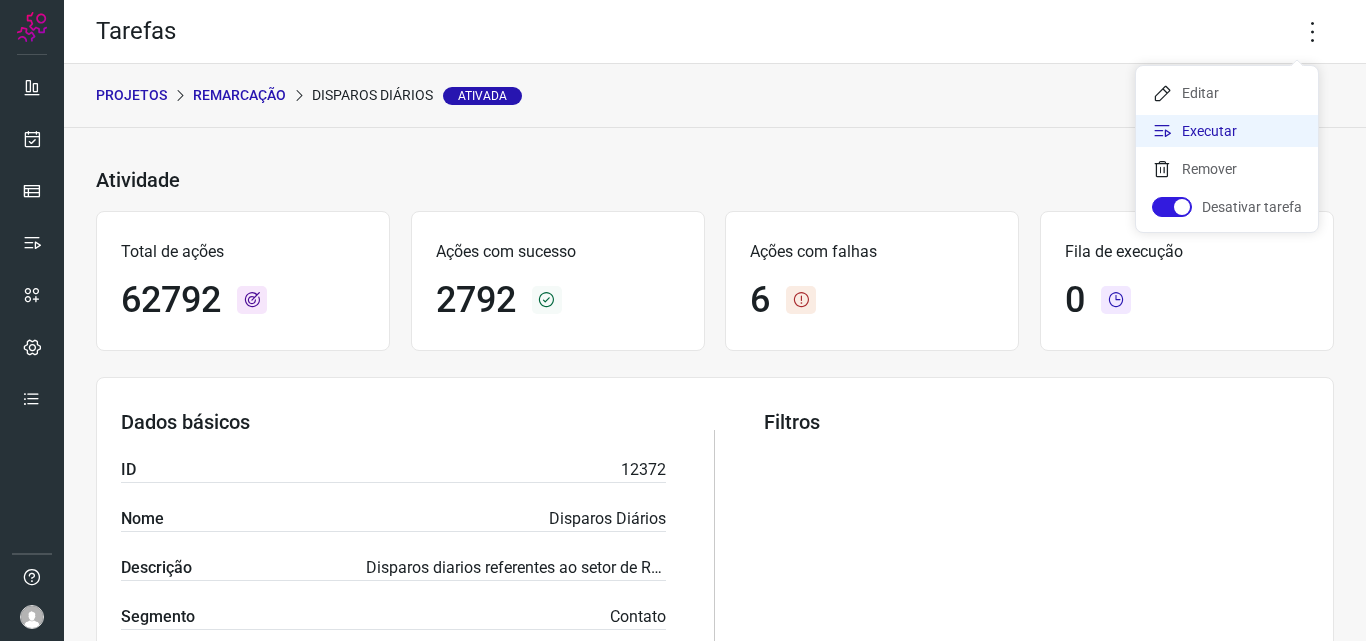 click on "Executar" 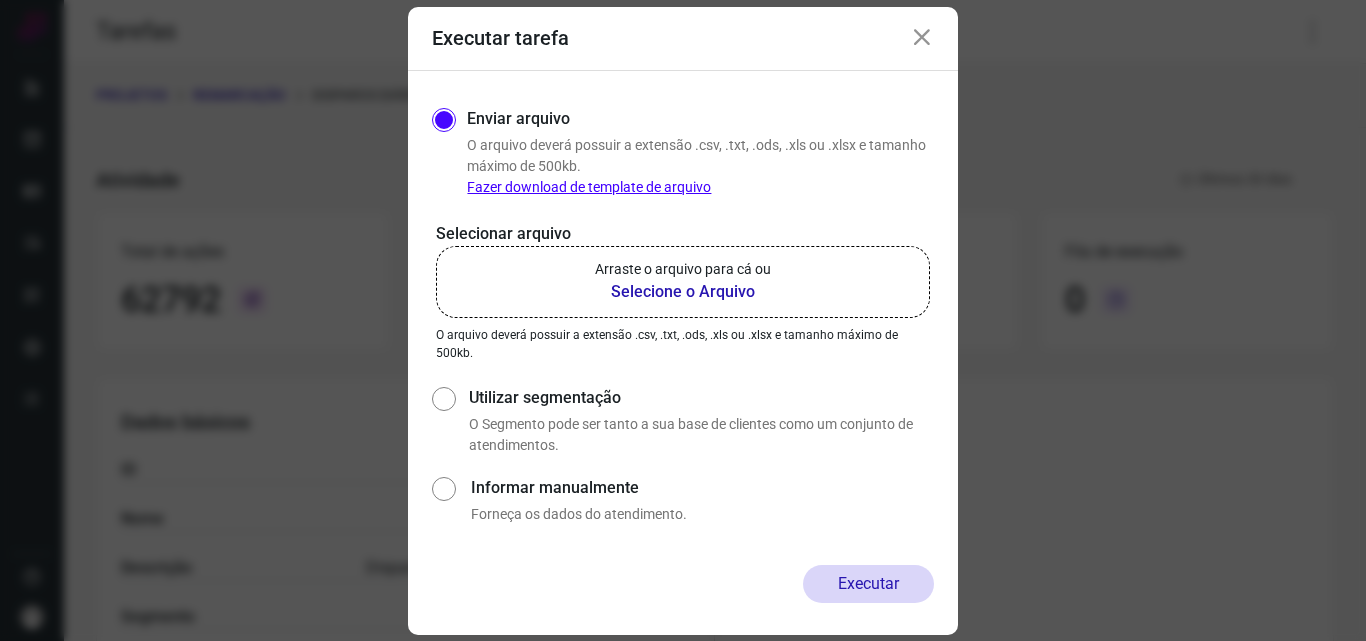 click on "Selecione o Arquivo" at bounding box center (683, 292) 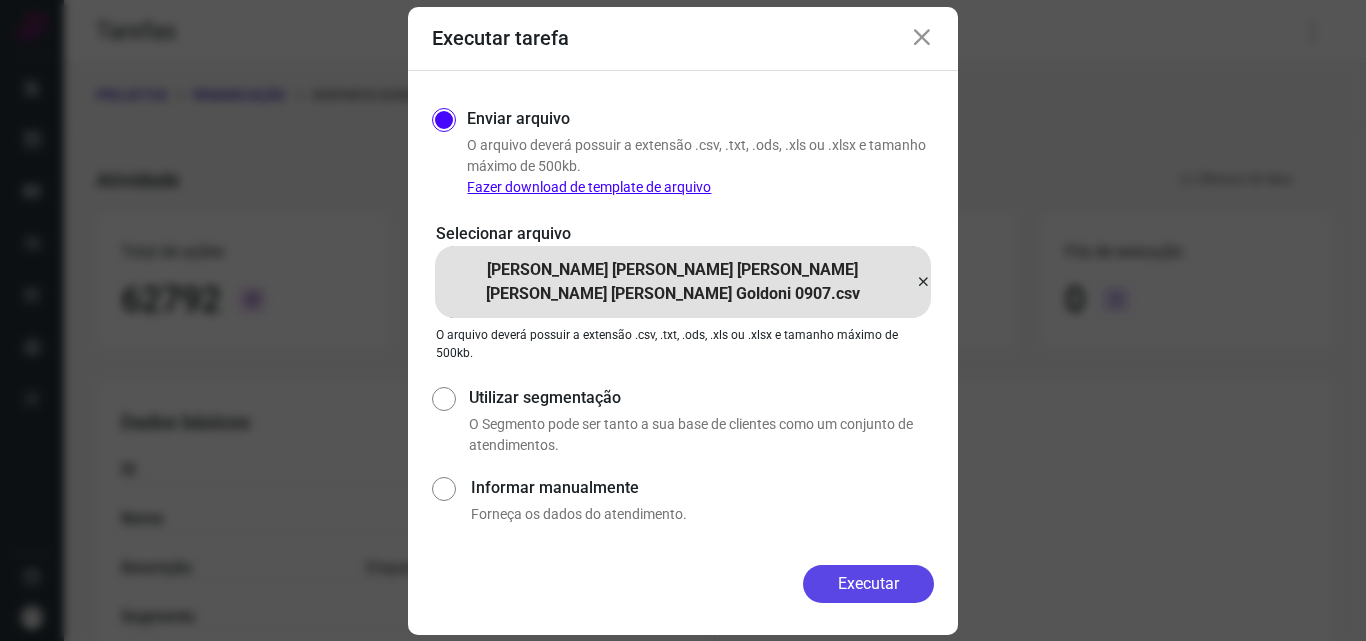 click on "Executar" at bounding box center (868, 584) 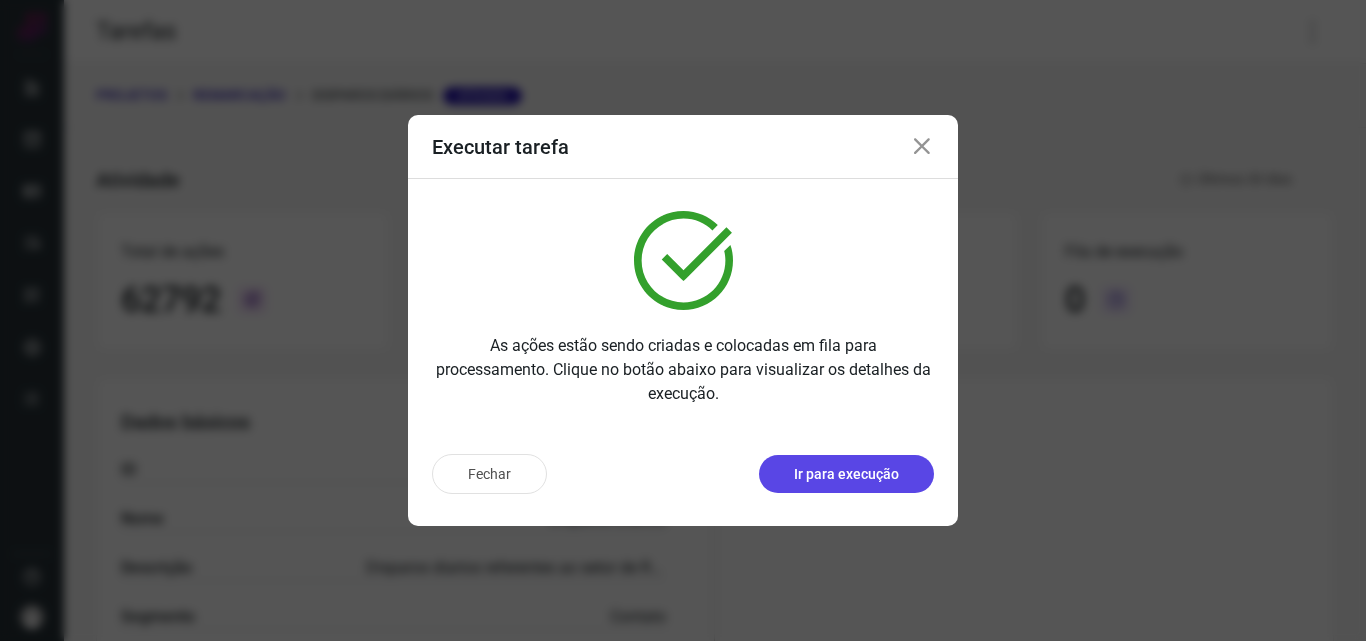 click on "Ir para execução" at bounding box center [846, 474] 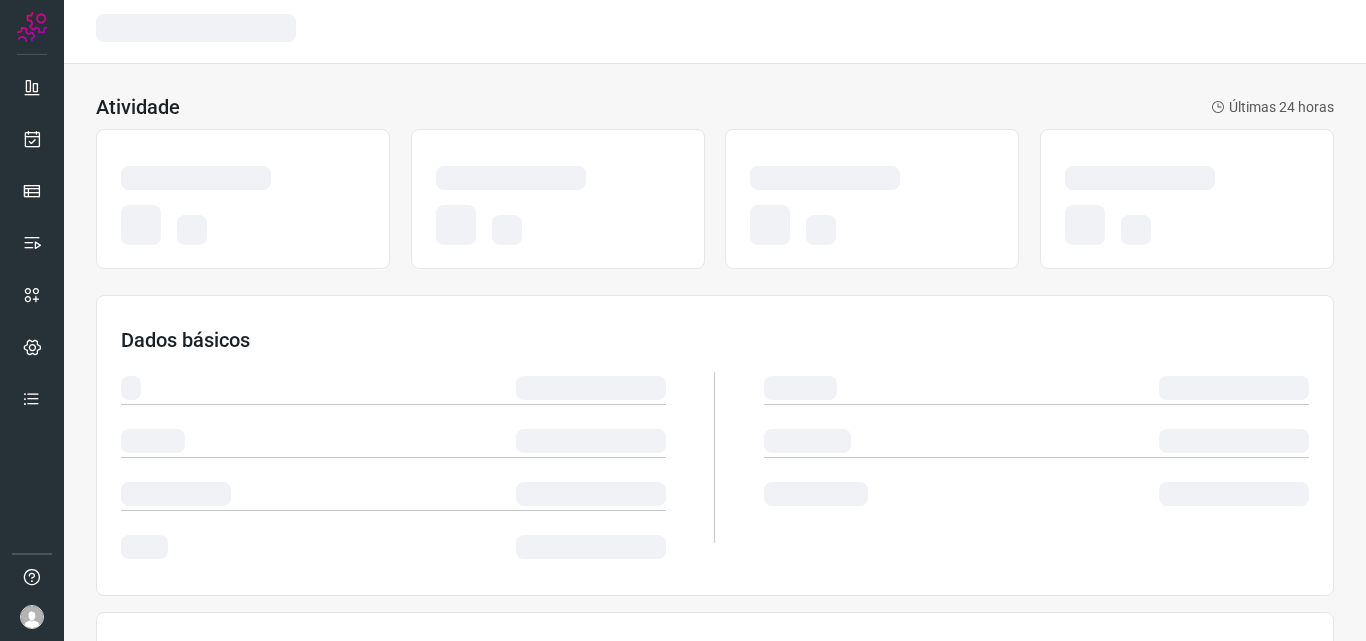 scroll, scrollTop: 0, scrollLeft: 0, axis: both 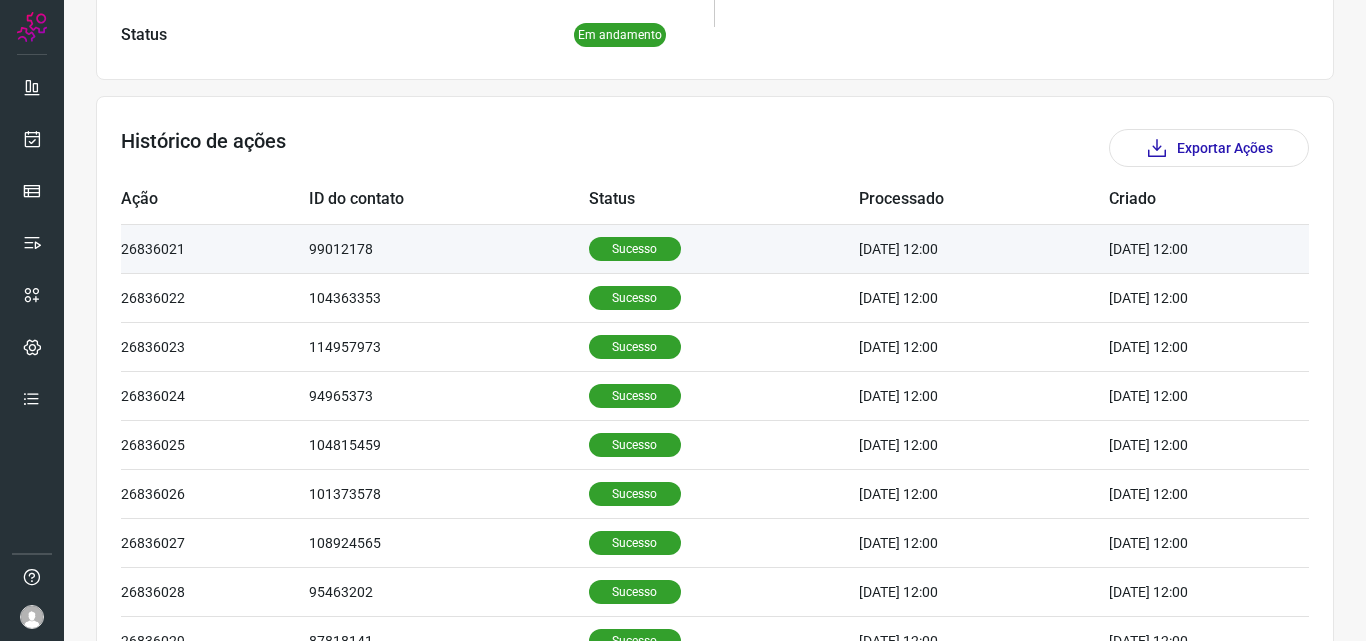 click on "Sucesso" at bounding box center (635, 249) 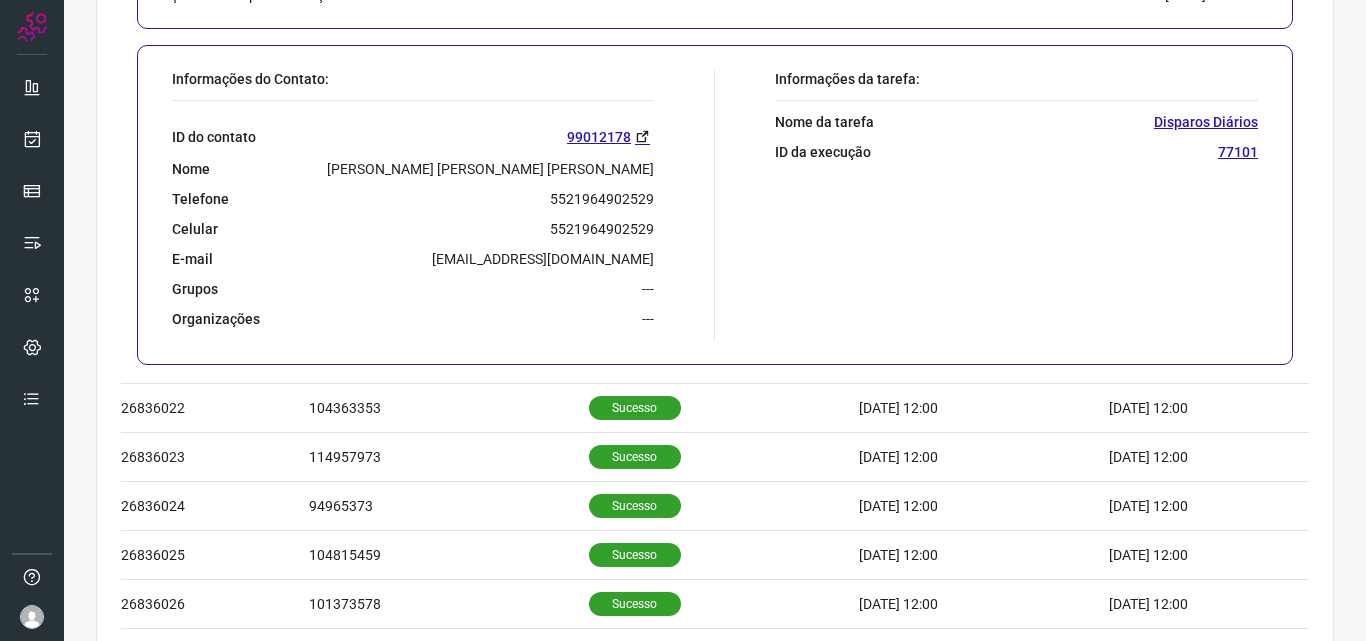 scroll, scrollTop: 900, scrollLeft: 0, axis: vertical 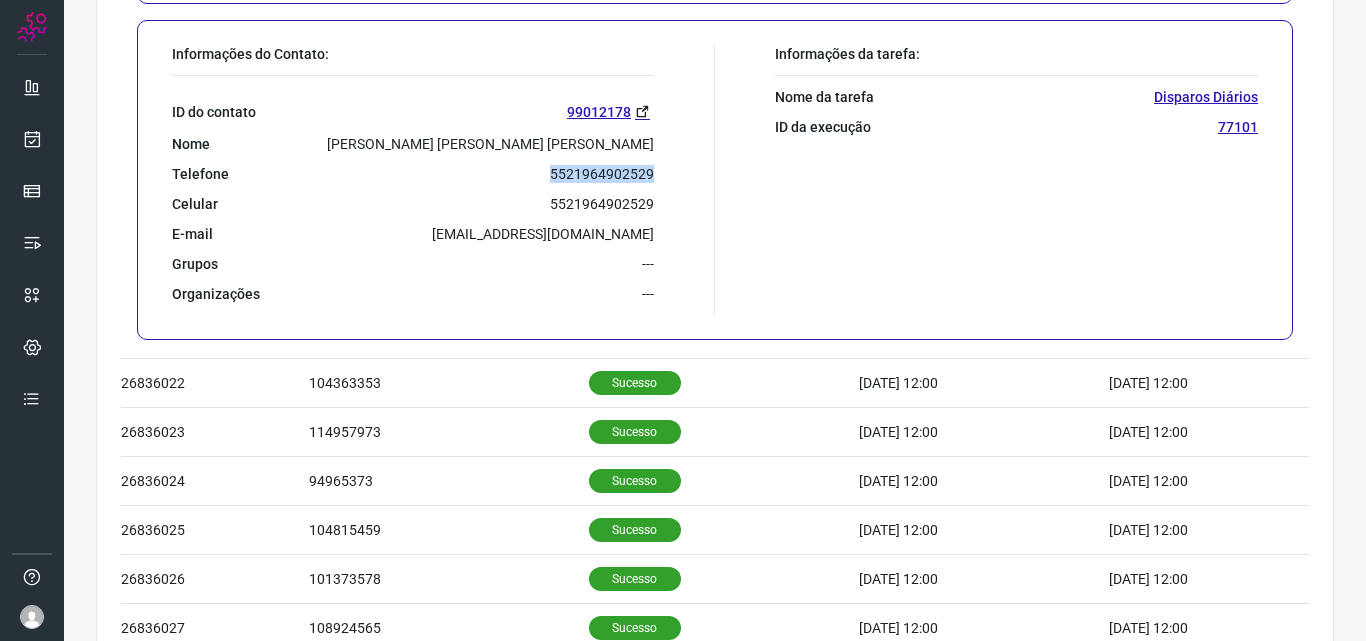 drag, startPoint x: 543, startPoint y: 175, endPoint x: 665, endPoint y: 182, distance: 122.20065 